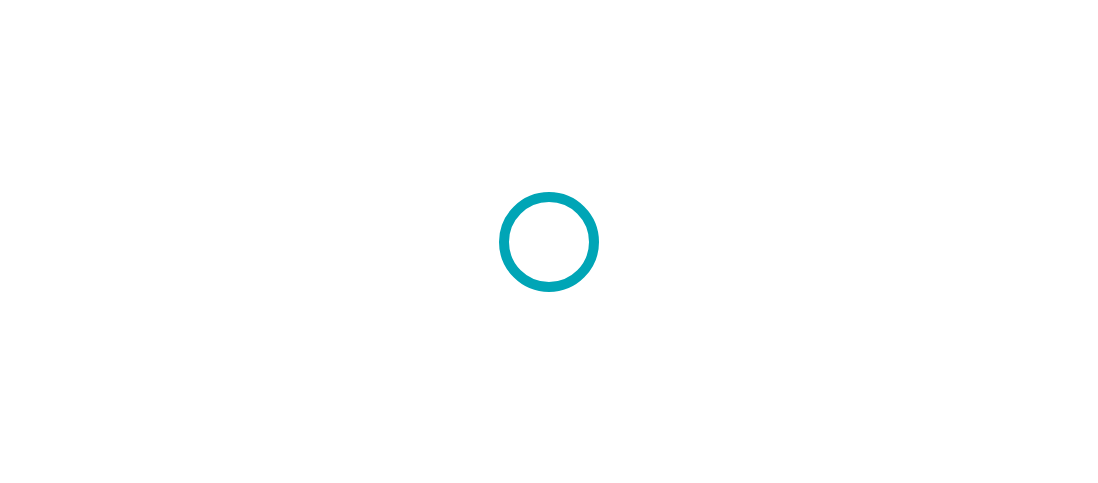 scroll, scrollTop: 0, scrollLeft: 0, axis: both 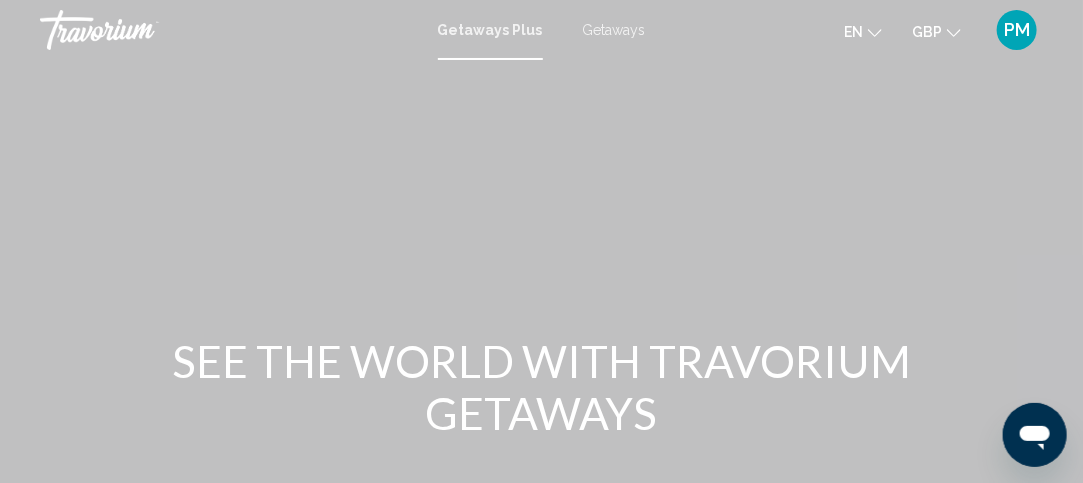 click on "Getaways" at bounding box center [614, 30] 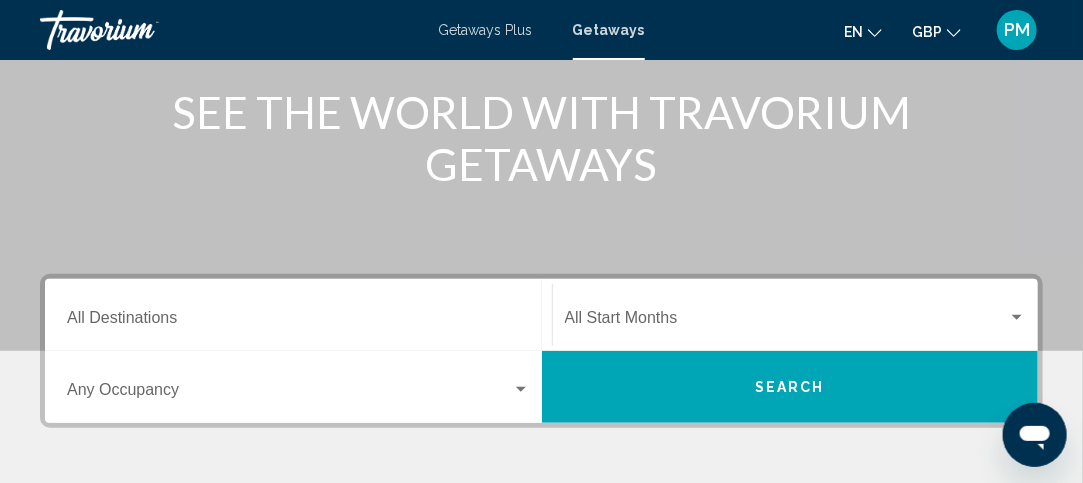 scroll, scrollTop: 317, scrollLeft: 0, axis: vertical 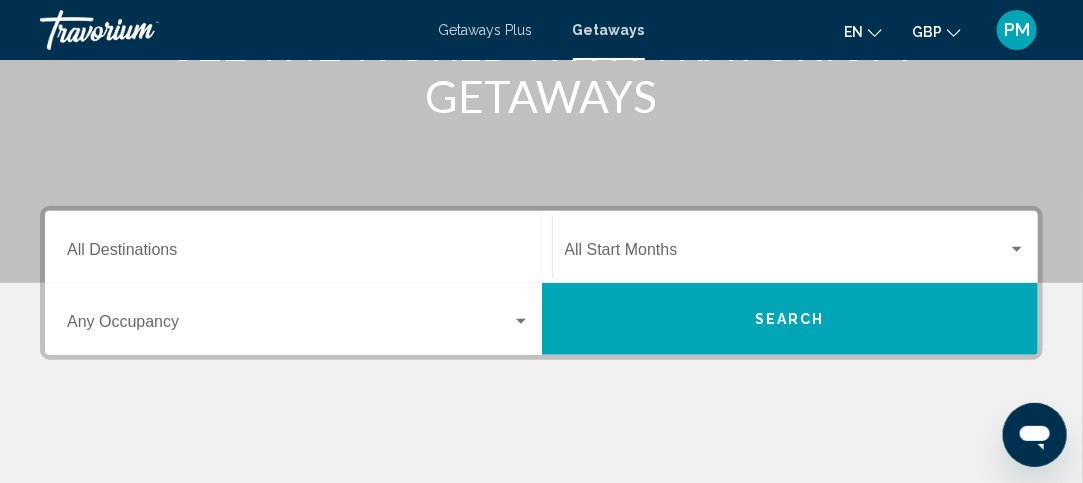 click on "Destination All Destinations" at bounding box center [298, 247] 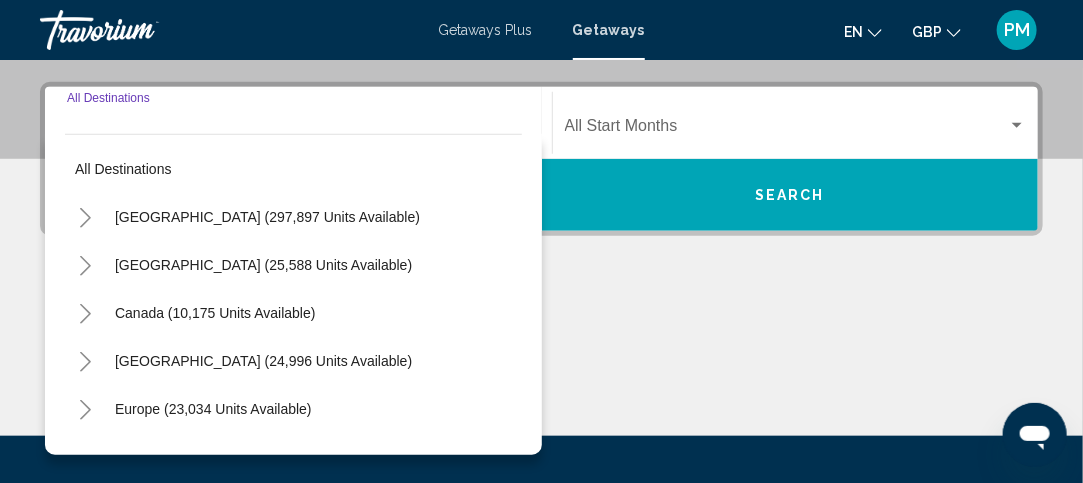 scroll, scrollTop: 457, scrollLeft: 0, axis: vertical 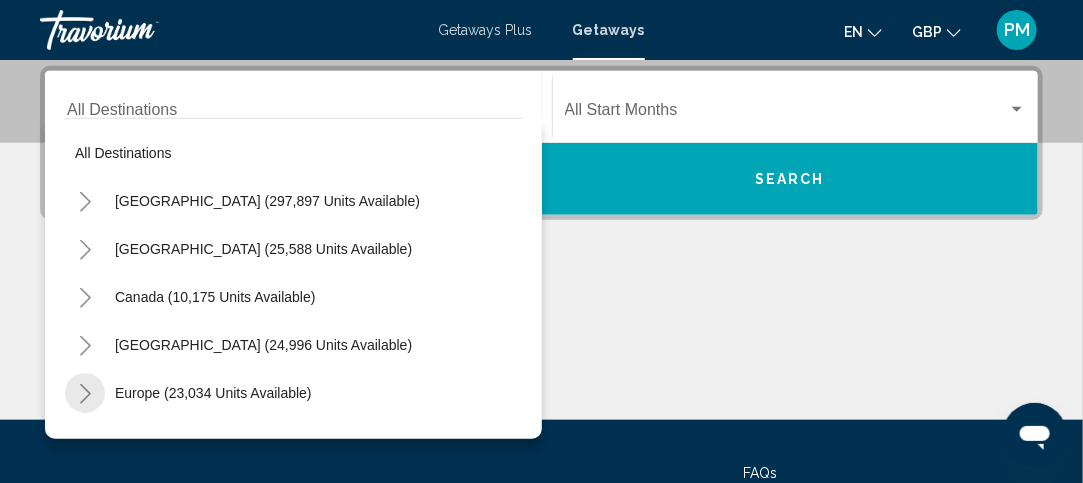 click 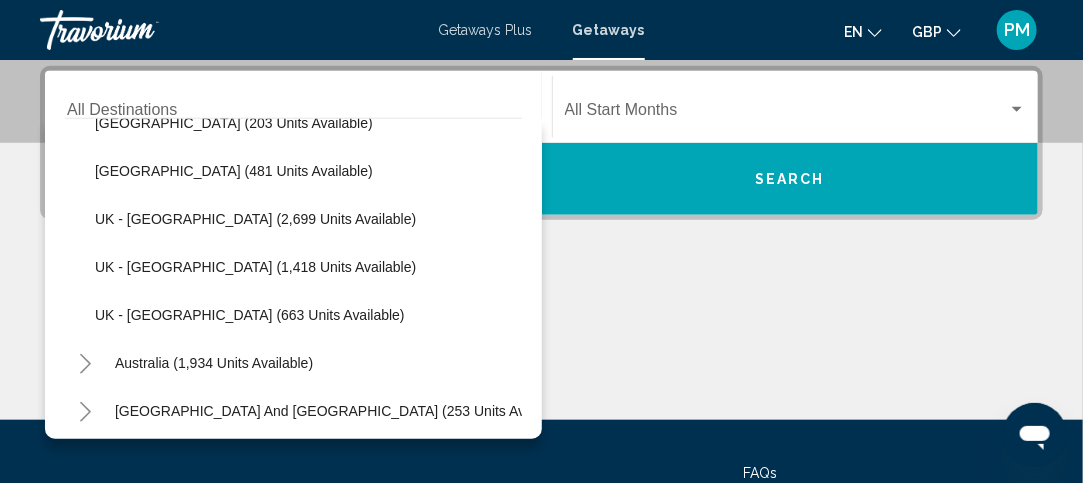 scroll, scrollTop: 1137, scrollLeft: 0, axis: vertical 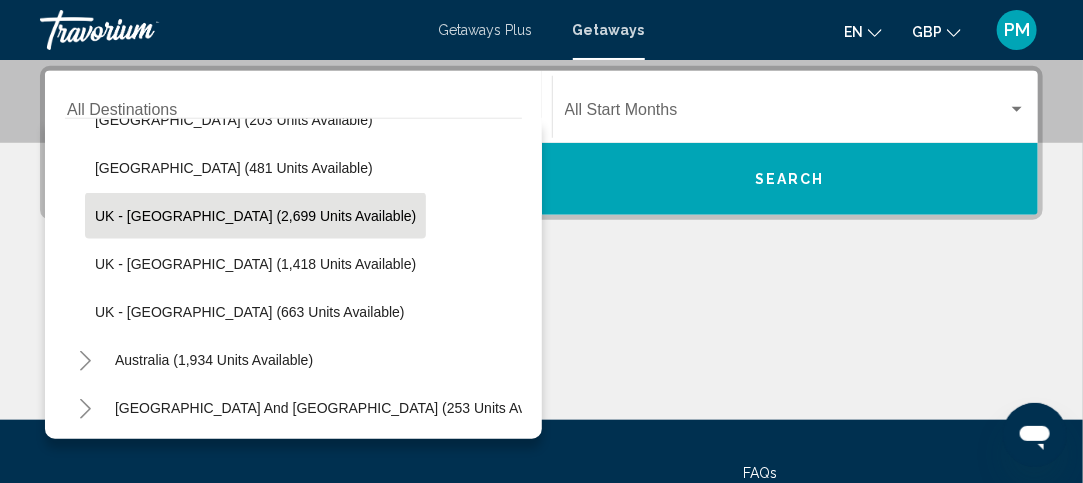 click on "UK - [GEOGRAPHIC_DATA] (2,699 units available)" 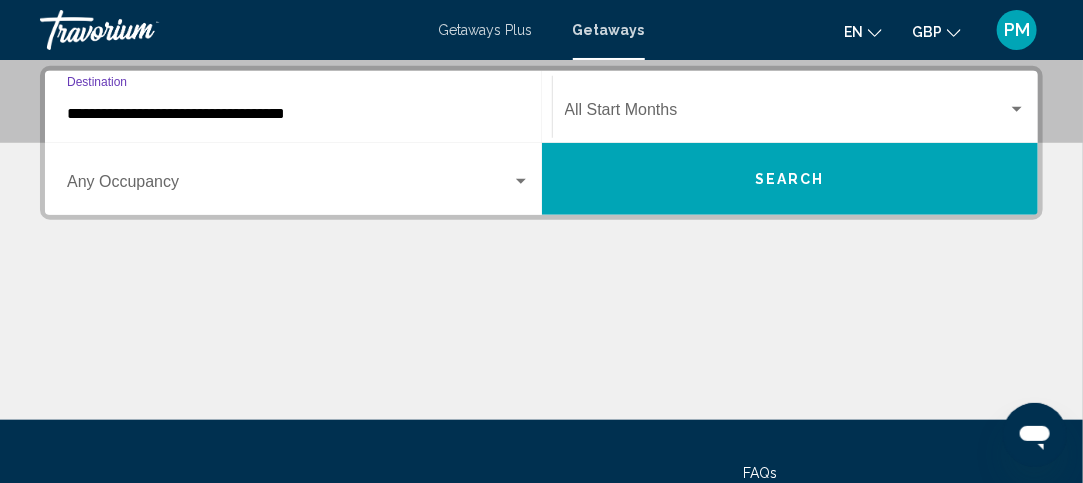 click on "Start Month All Start Months" 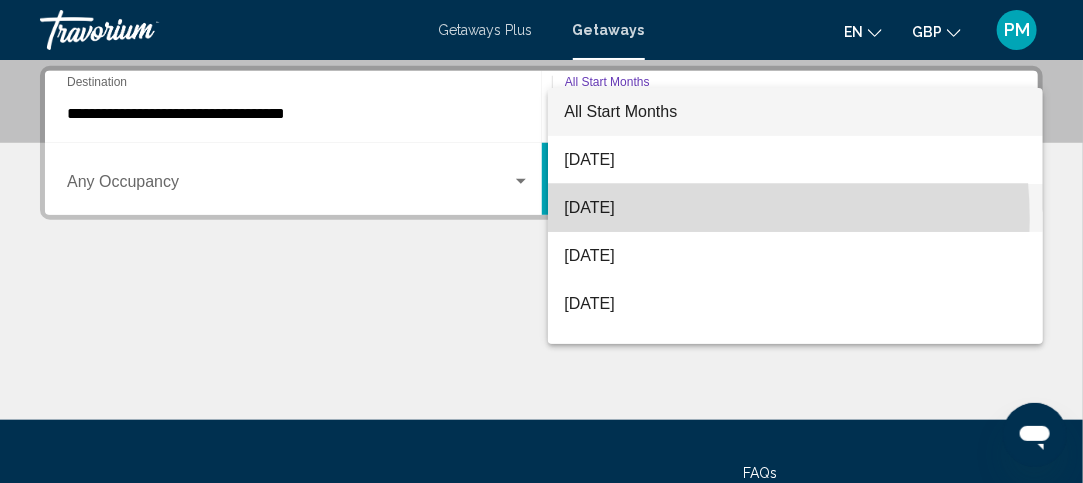 click on "[DATE]" at bounding box center (795, 208) 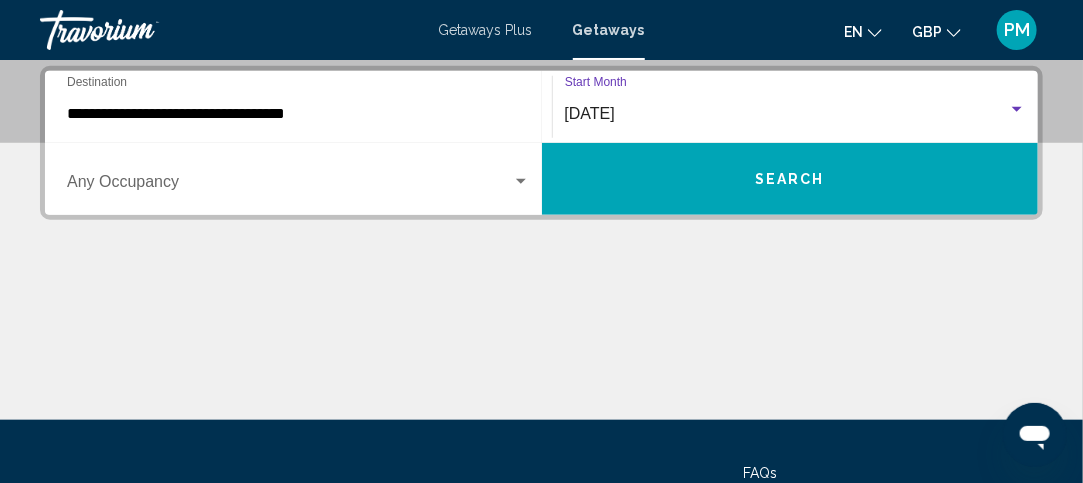click on "**********" at bounding box center (298, 114) 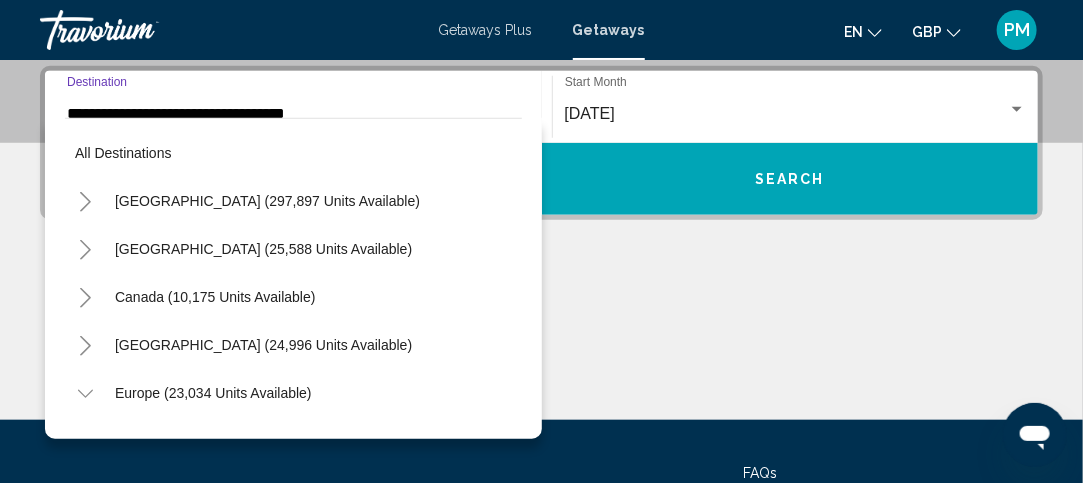 scroll, scrollTop: 488, scrollLeft: 0, axis: vertical 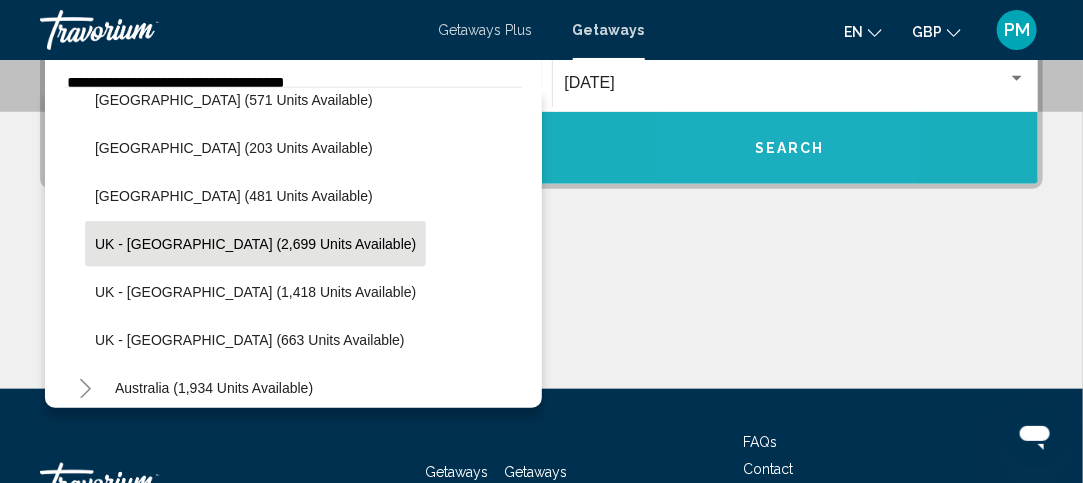 click on "Search" at bounding box center [790, 148] 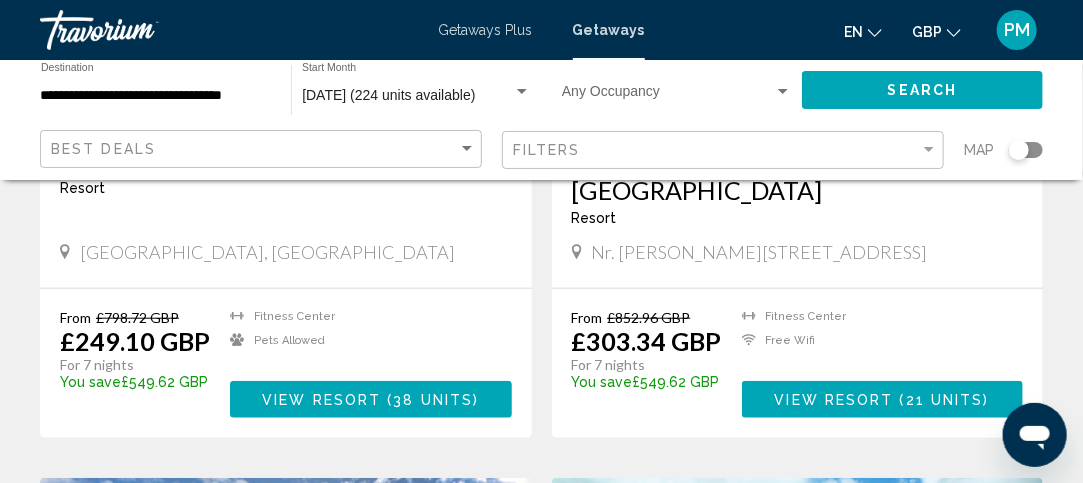 scroll, scrollTop: 466, scrollLeft: 0, axis: vertical 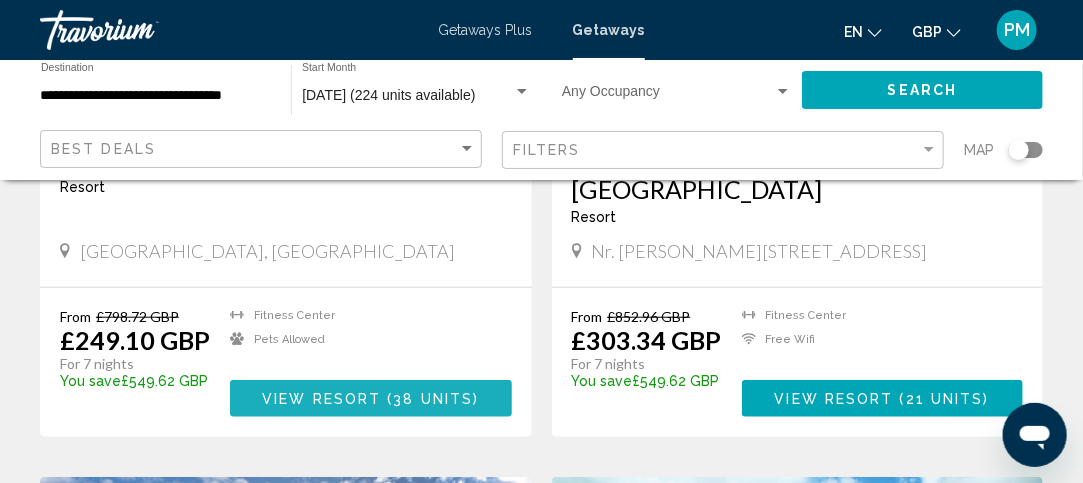 click on "38 units" at bounding box center (433, 399) 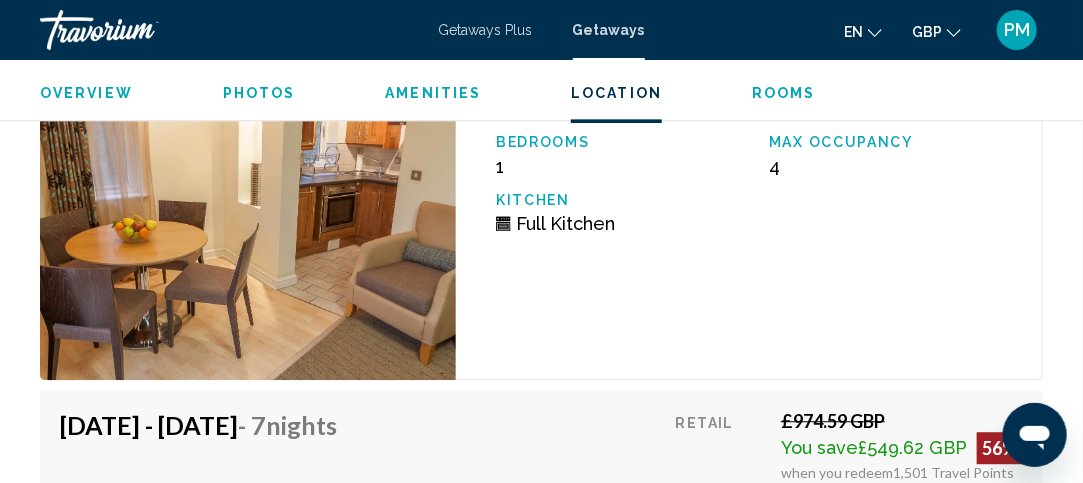 scroll, scrollTop: 3980, scrollLeft: 0, axis: vertical 